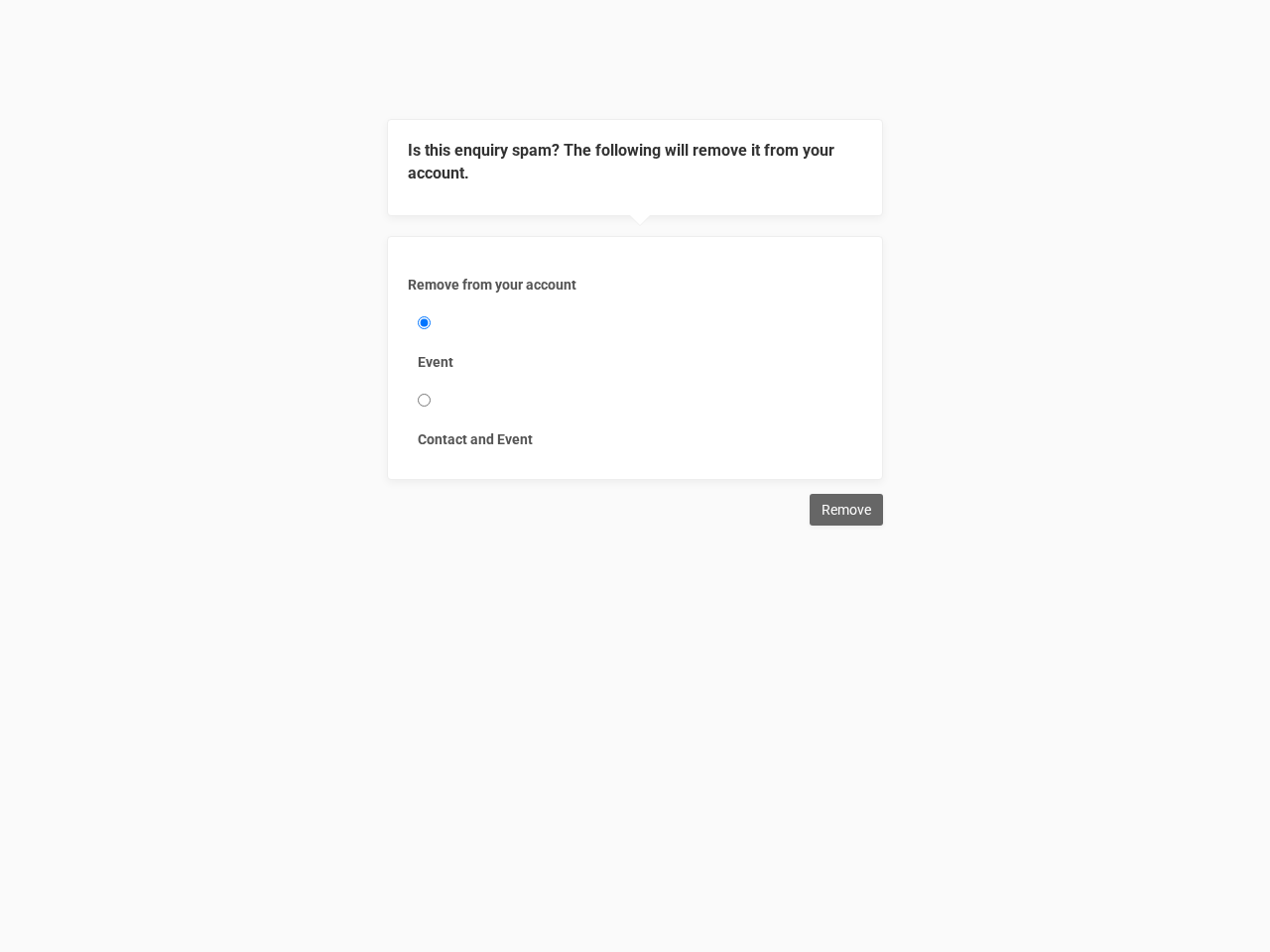 scroll, scrollTop: 0, scrollLeft: 0, axis: both 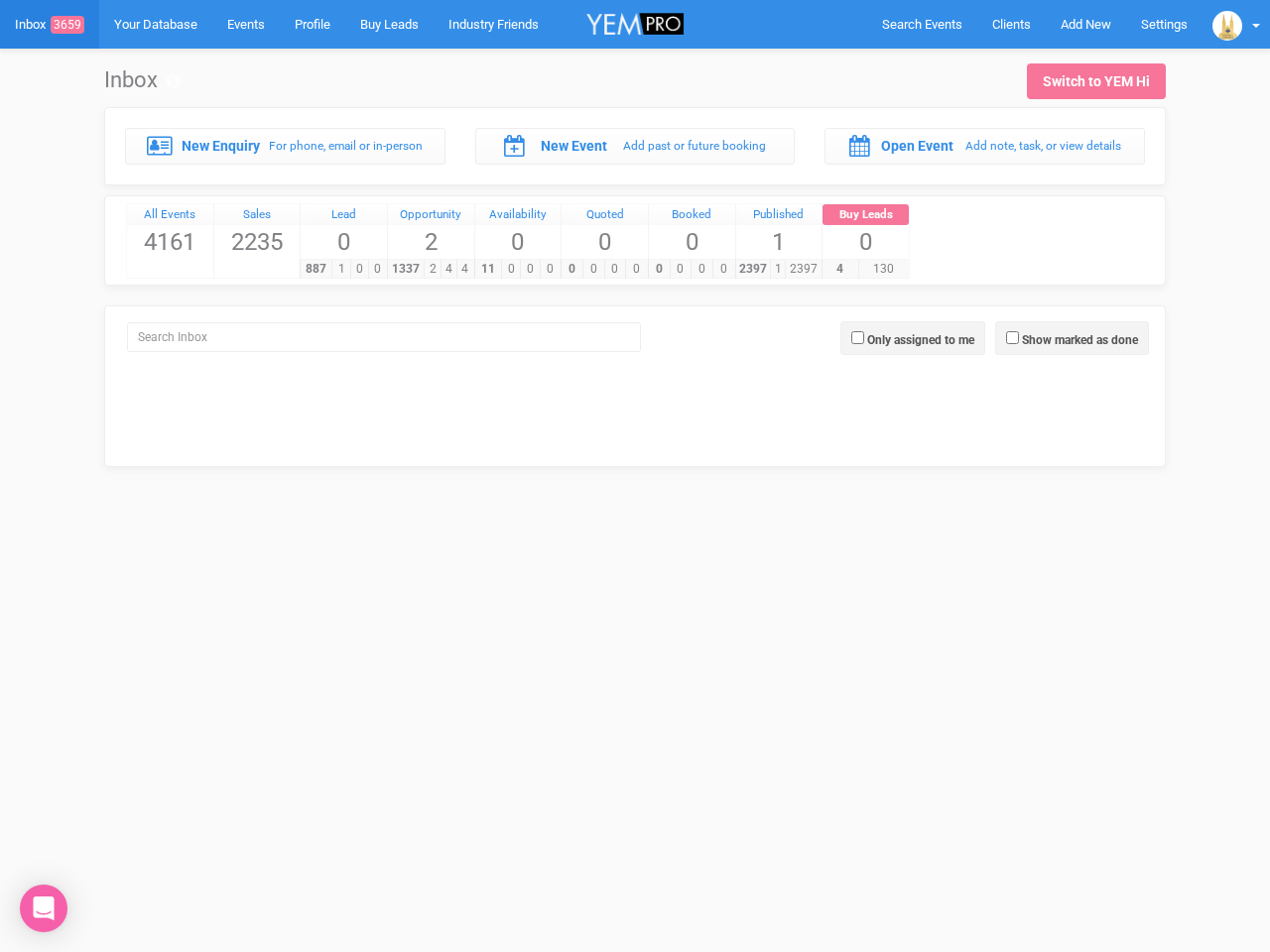 click on "0
0
0
0" at bounding box center [603, 269] 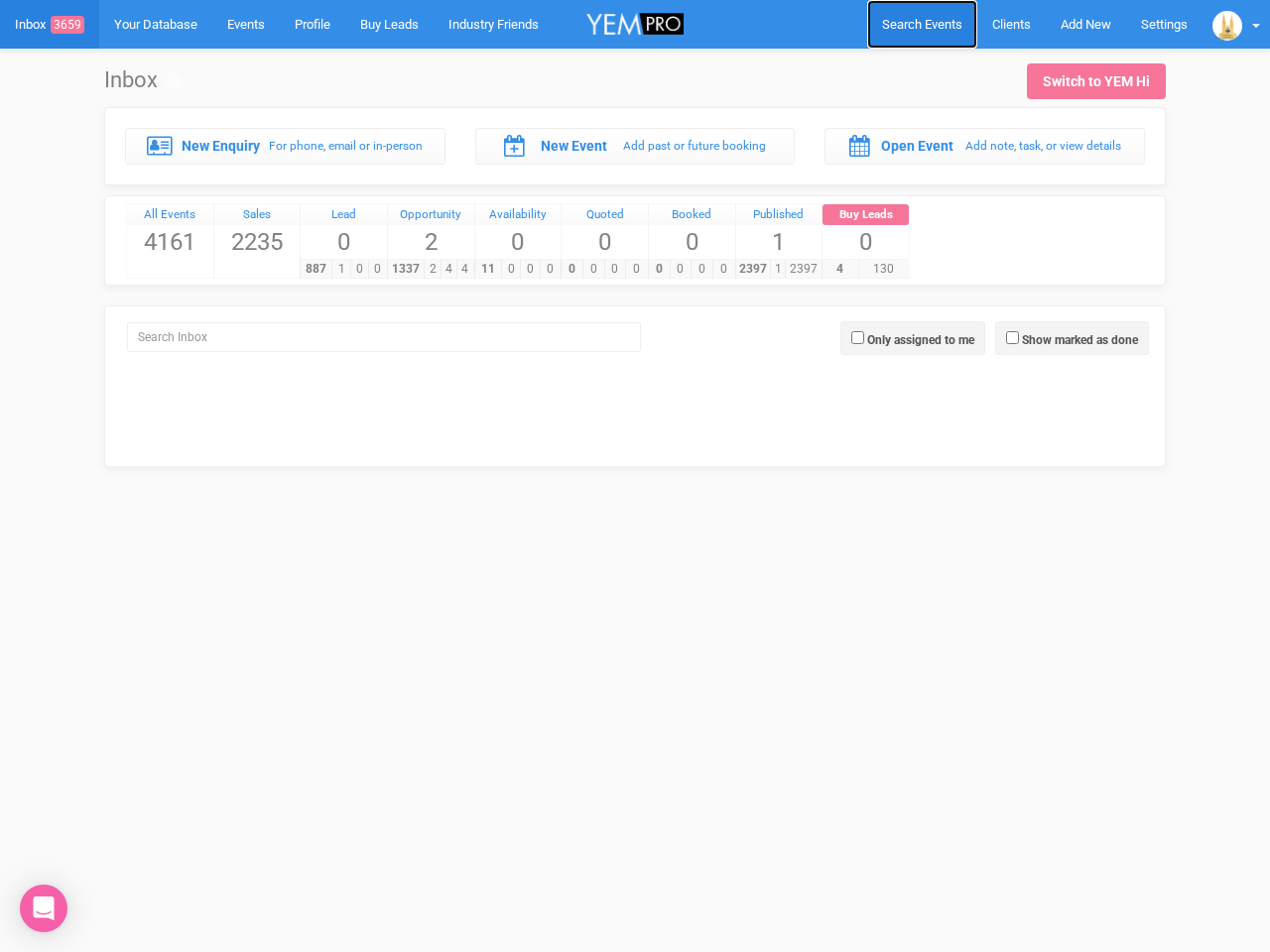 click on "Search Events" at bounding box center (922, 24) 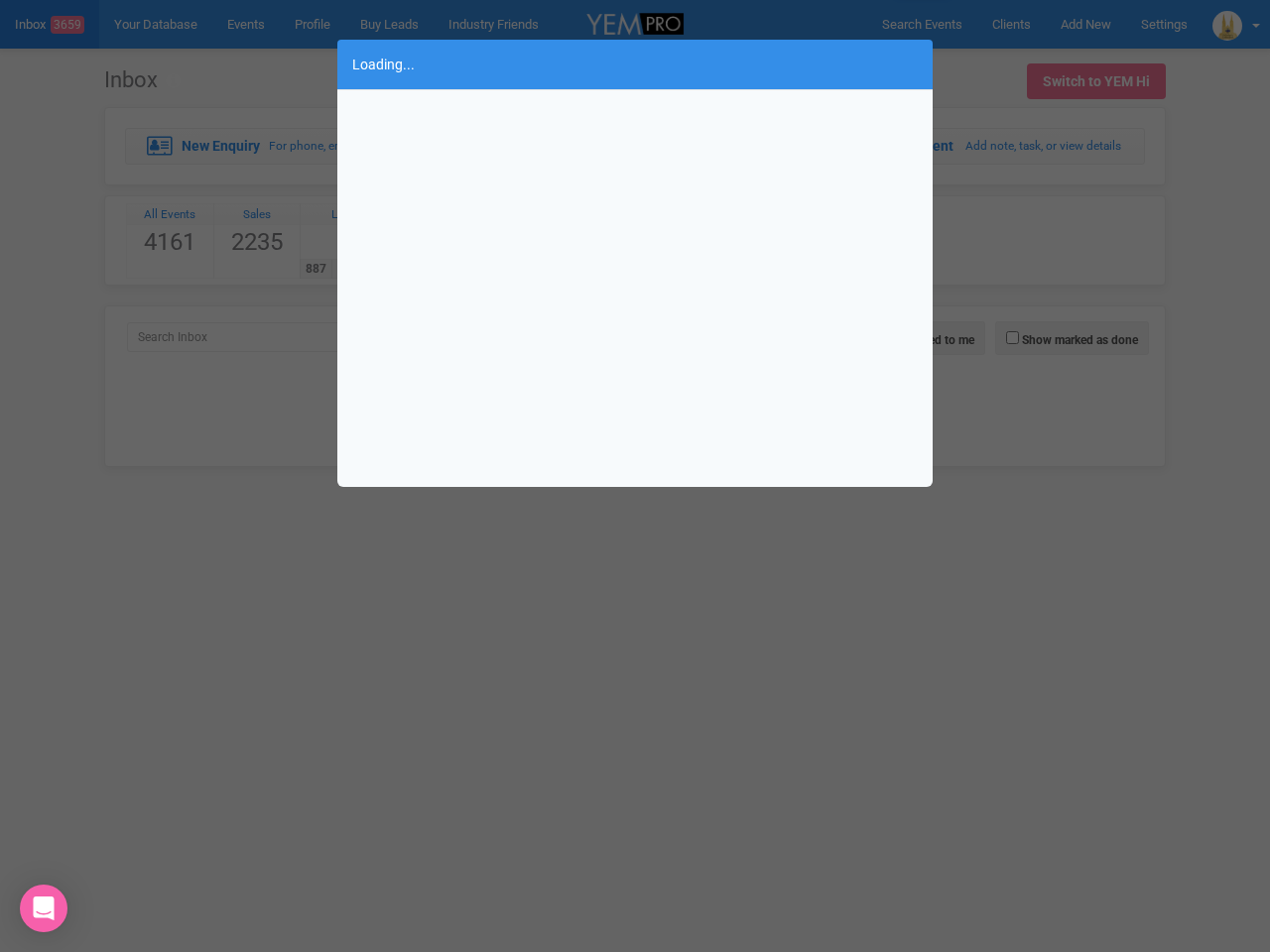 click on "Loading..." at bounding box center (635, 476) 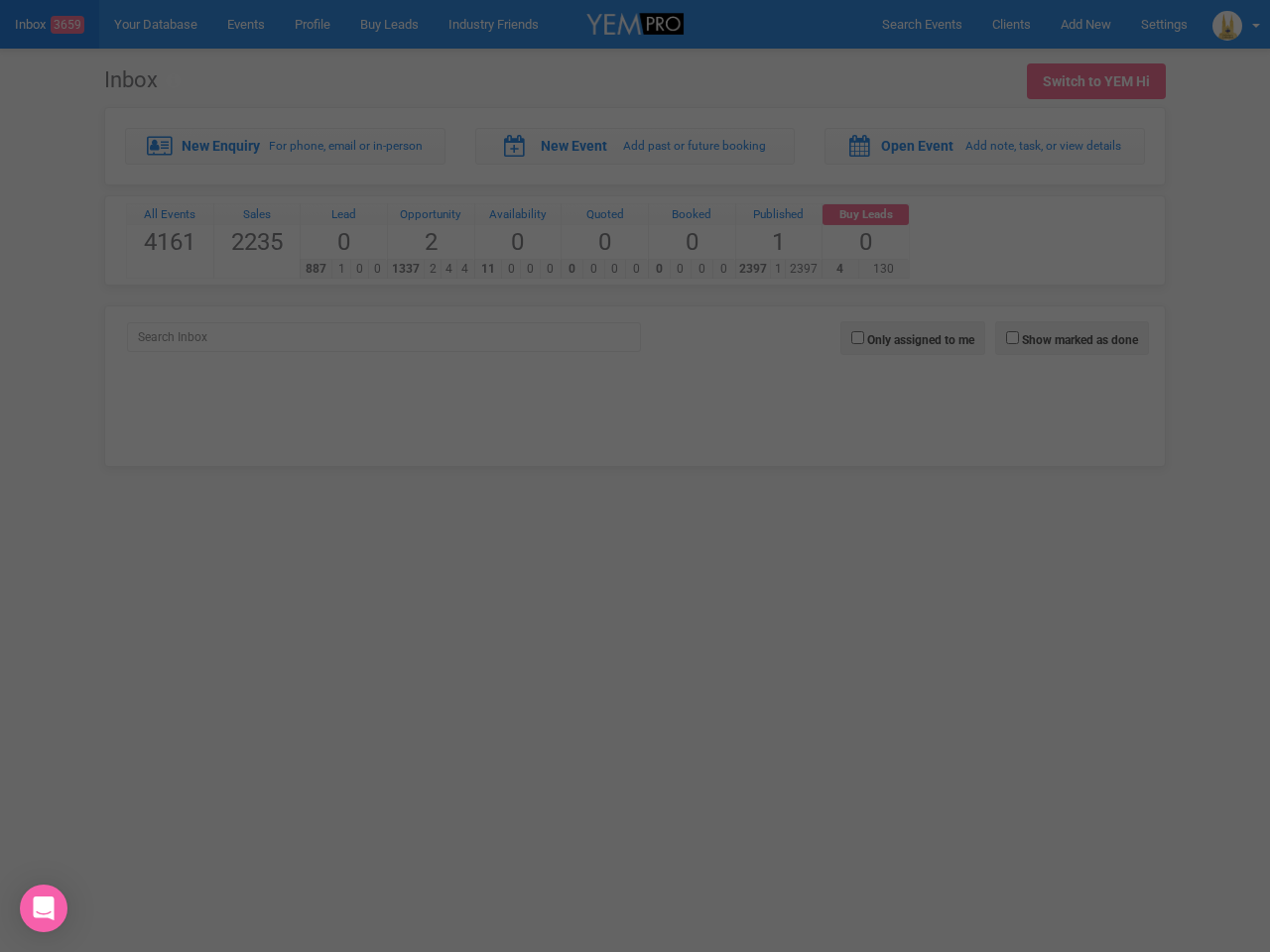 click on "Loading..." at bounding box center (635, 476) 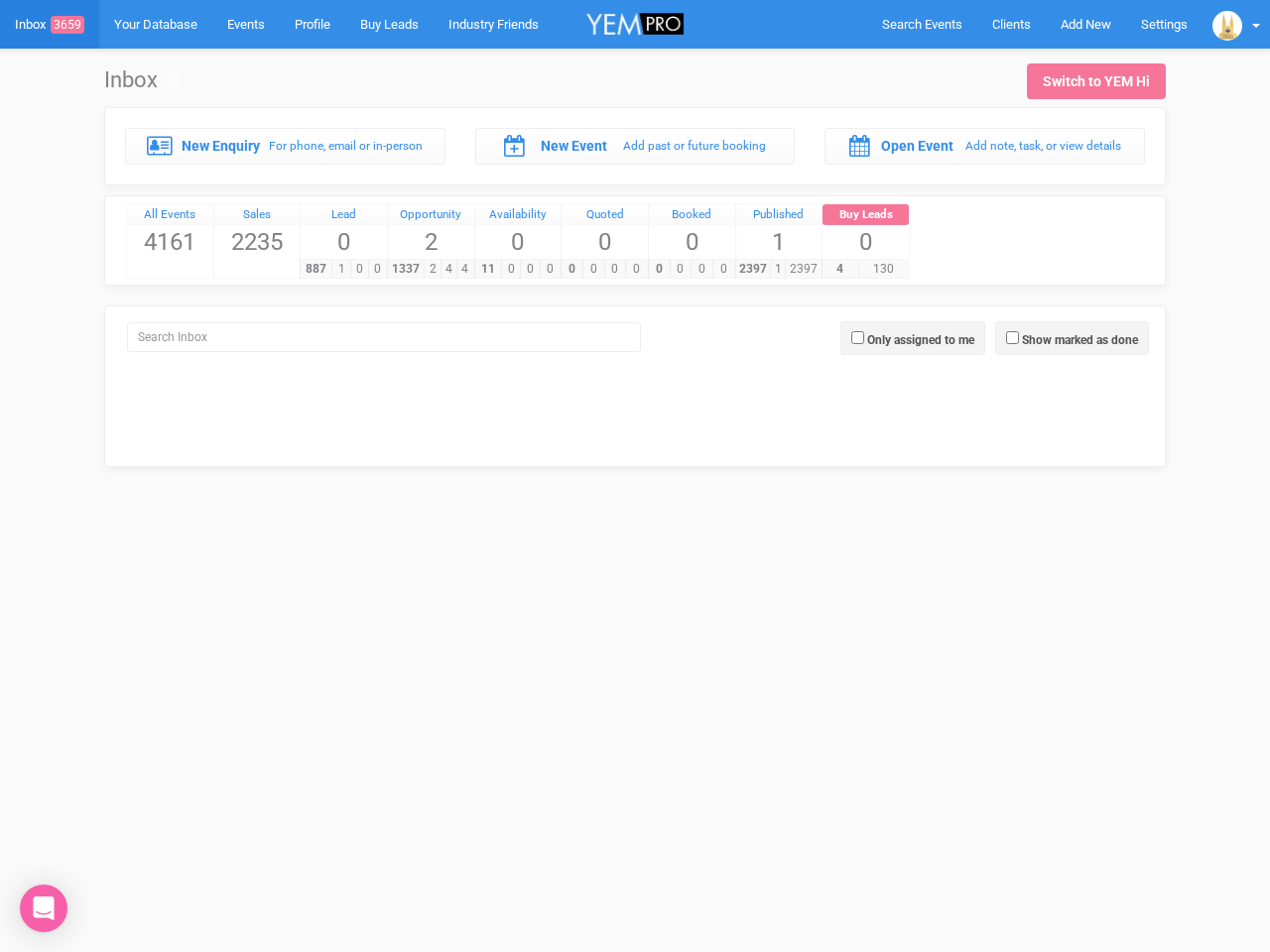 click on "Show marked as done" at bounding box center [1080, 340] 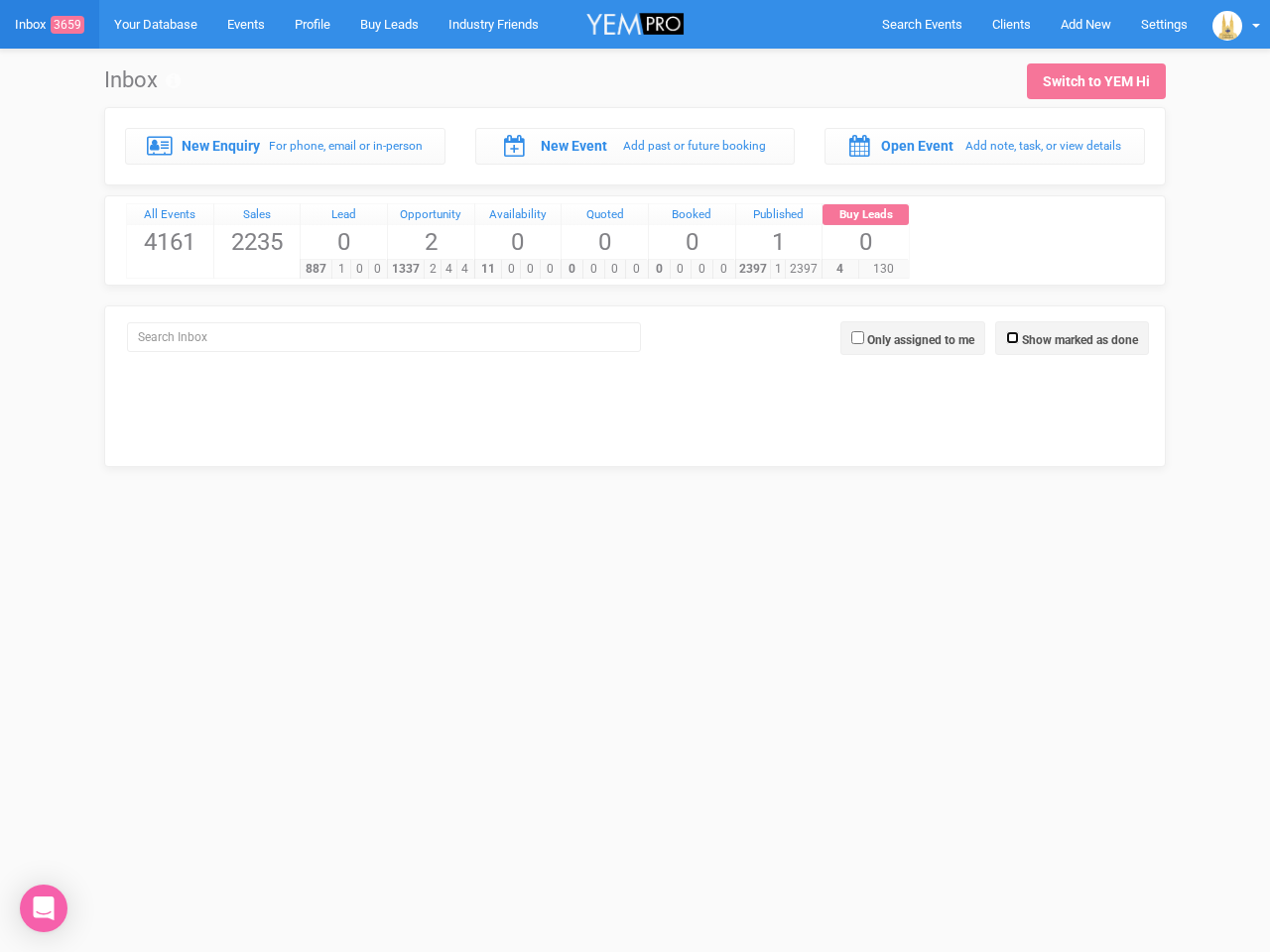 click on "Show marked as done" at bounding box center (1012, 337) 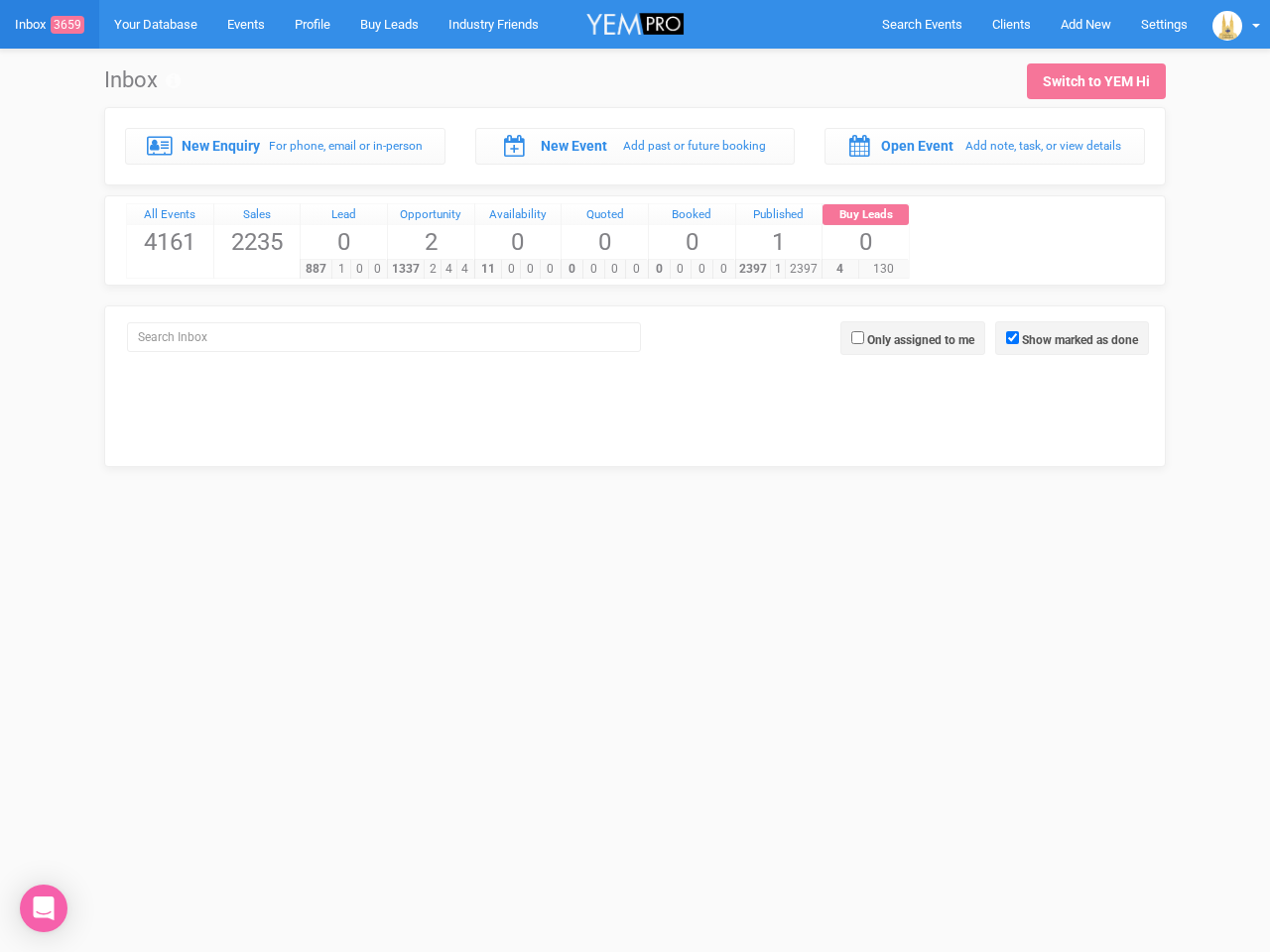 click on "Only assigned to me" at bounding box center (921, 340) 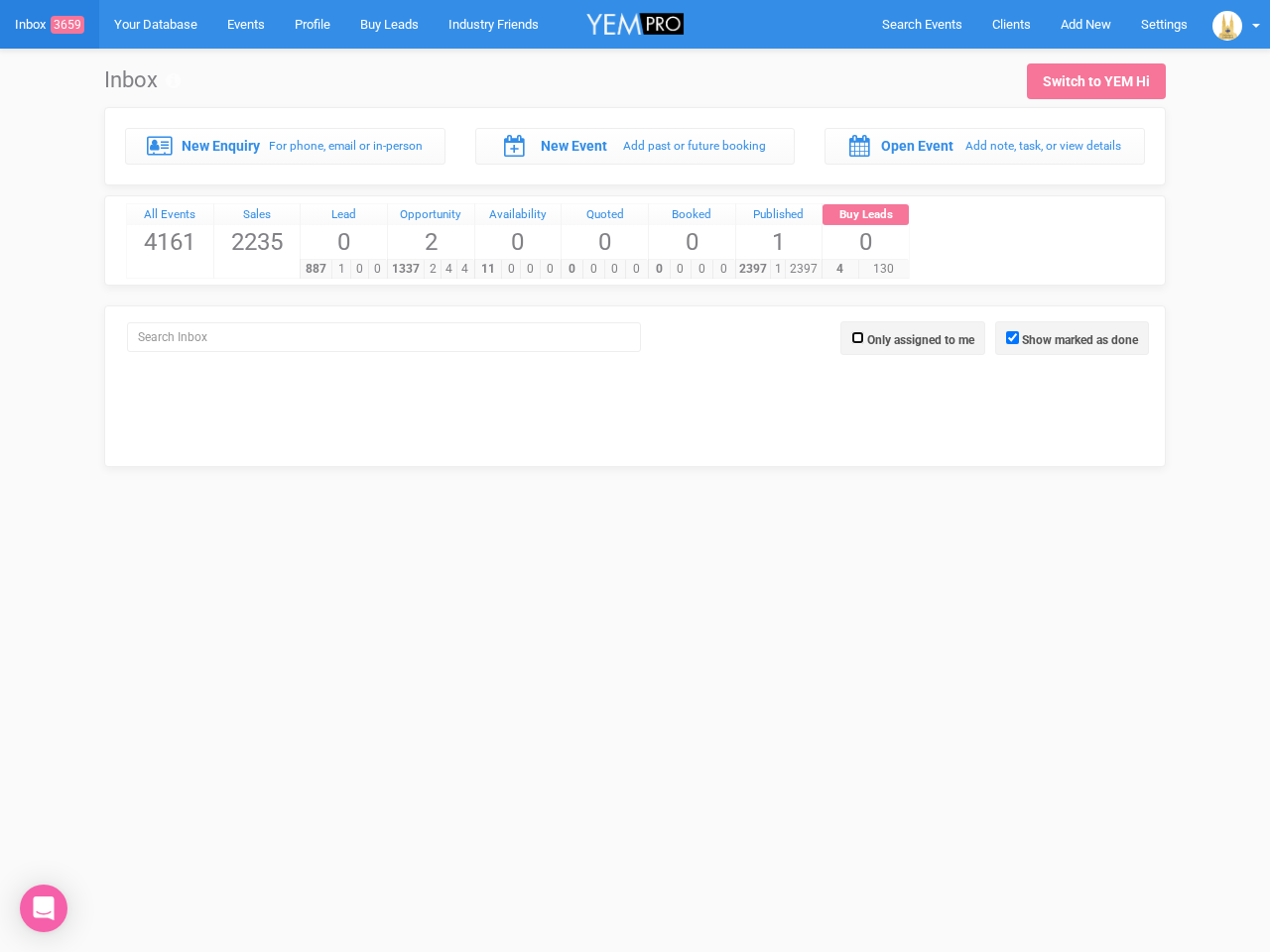 click on "Only assigned to me" at bounding box center (857, 337) 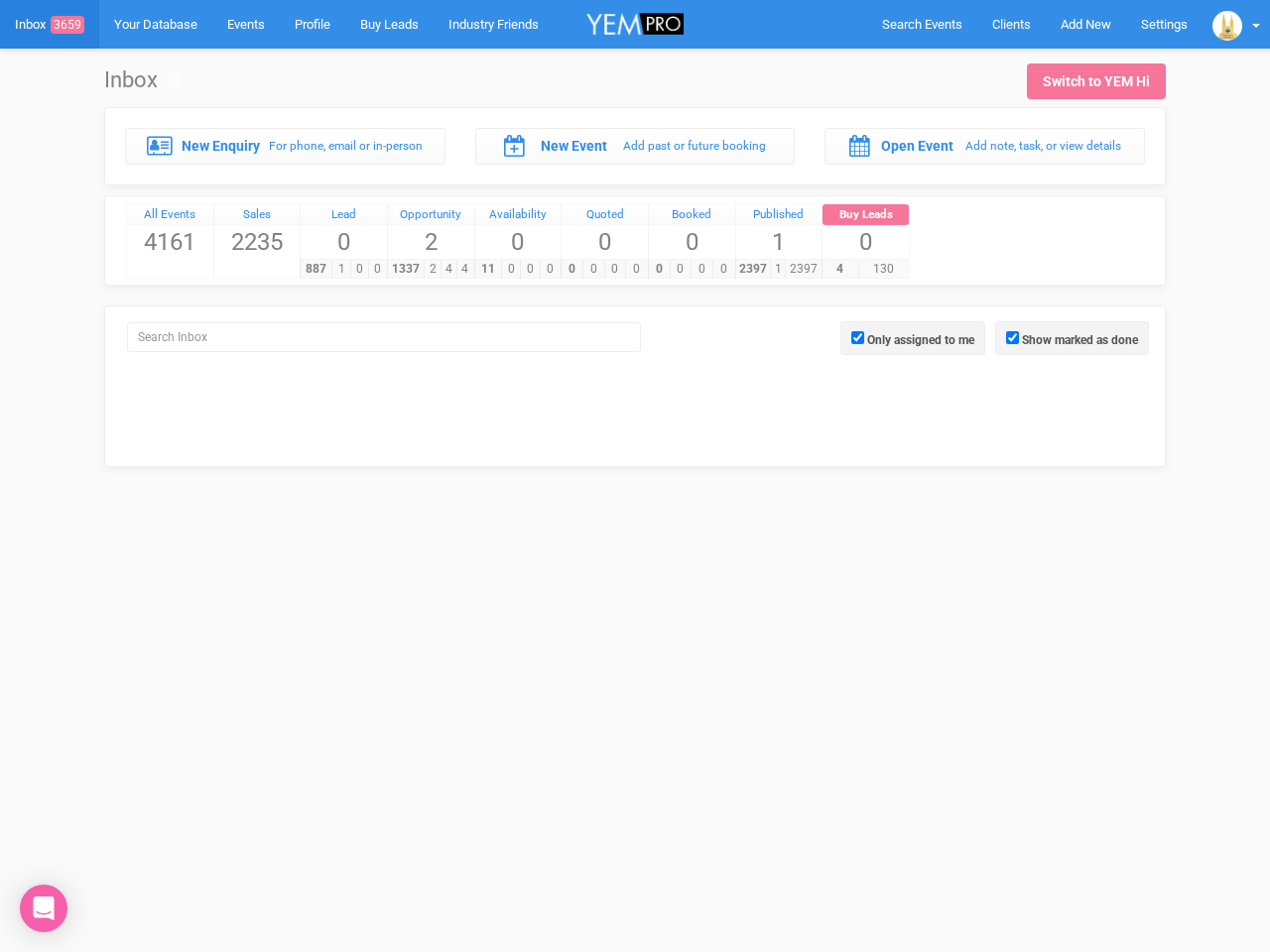 click 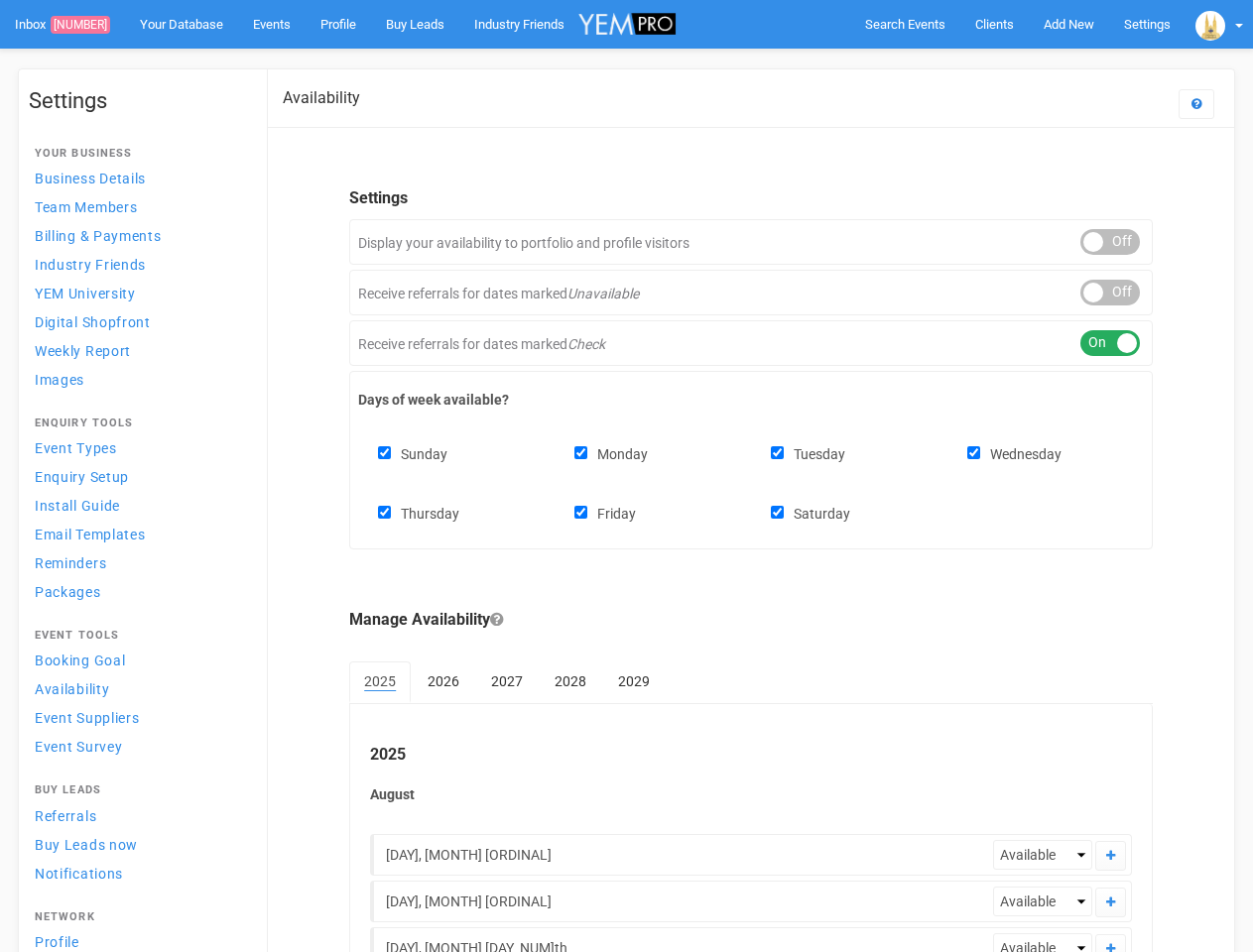 scroll, scrollTop: 0, scrollLeft: 0, axis: both 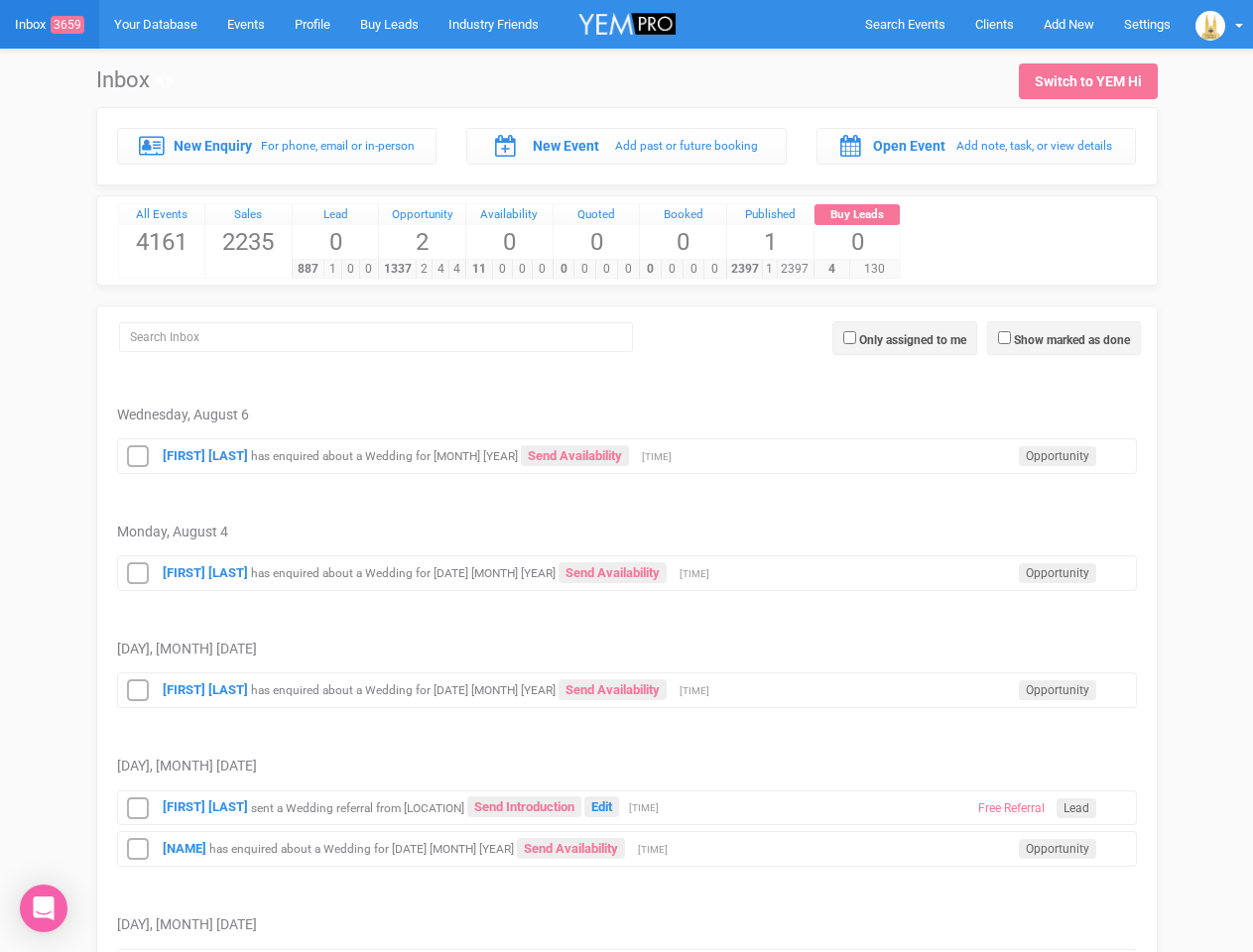 click on "Monday, August 4" at bounding box center [627, 512] 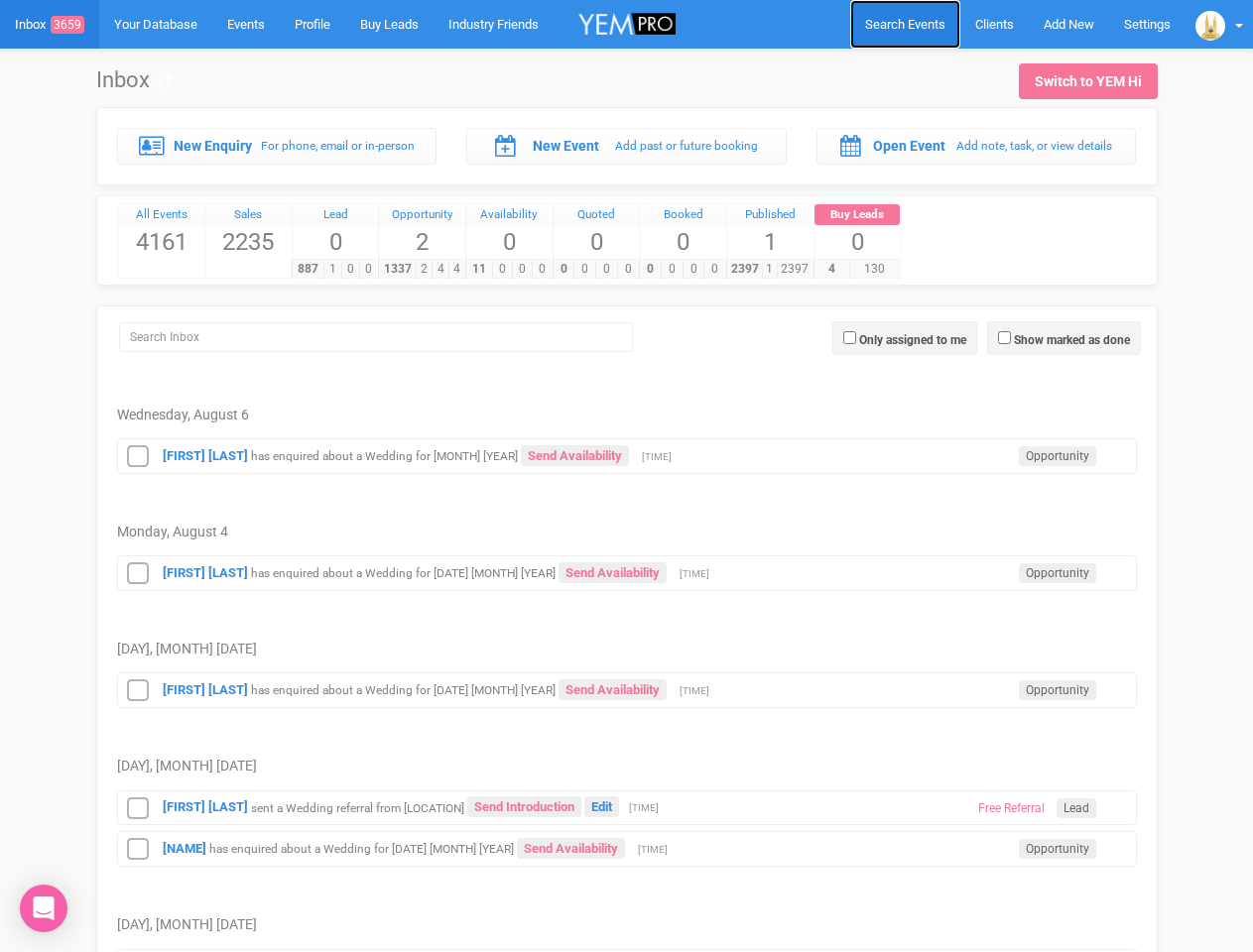 click on "Search Events" at bounding box center [905, 24] 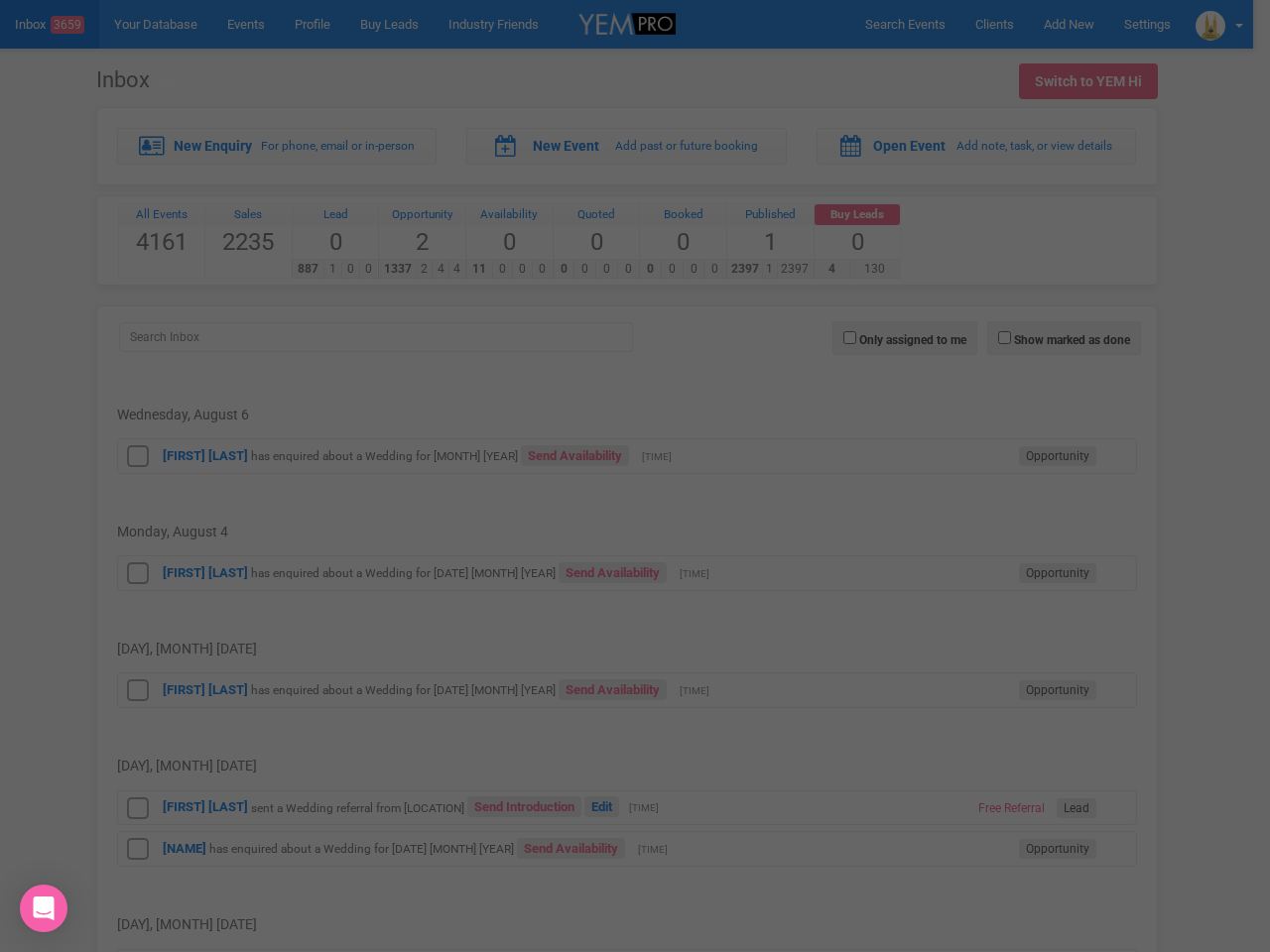 click at bounding box center (635, 476) 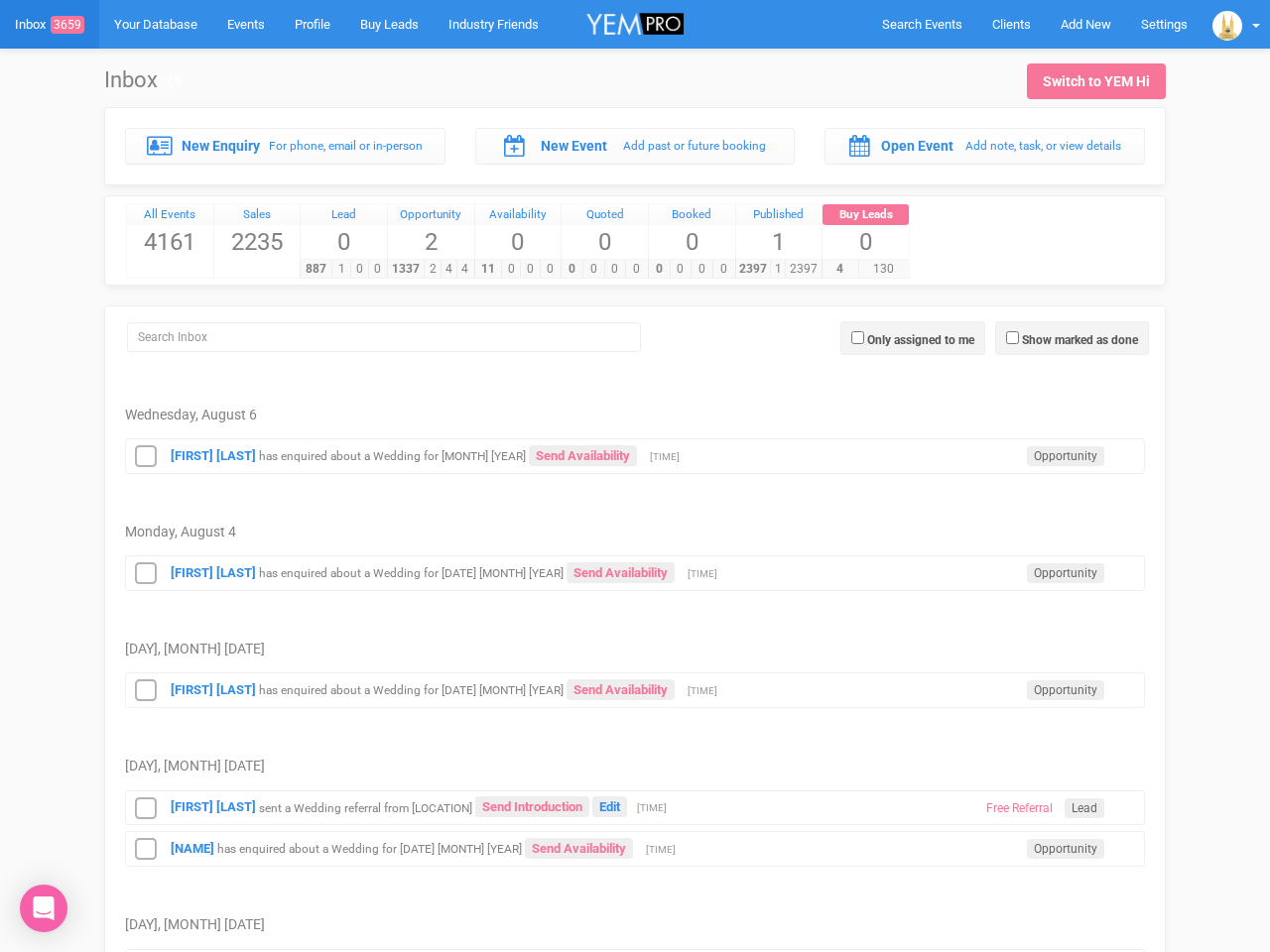 click on "[TIME]" at bounding box center [675, 457] 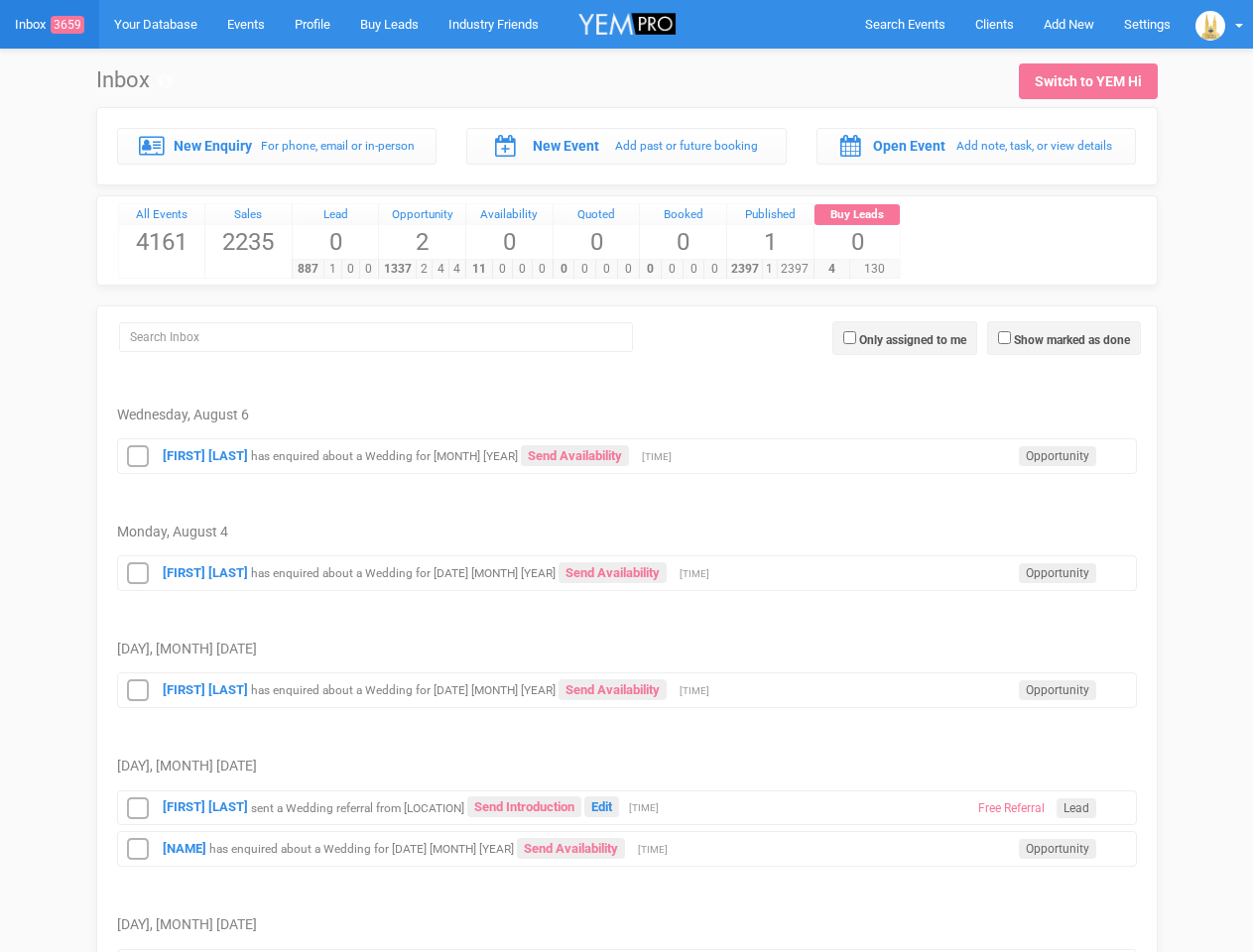 click at bounding box center [138, 457] 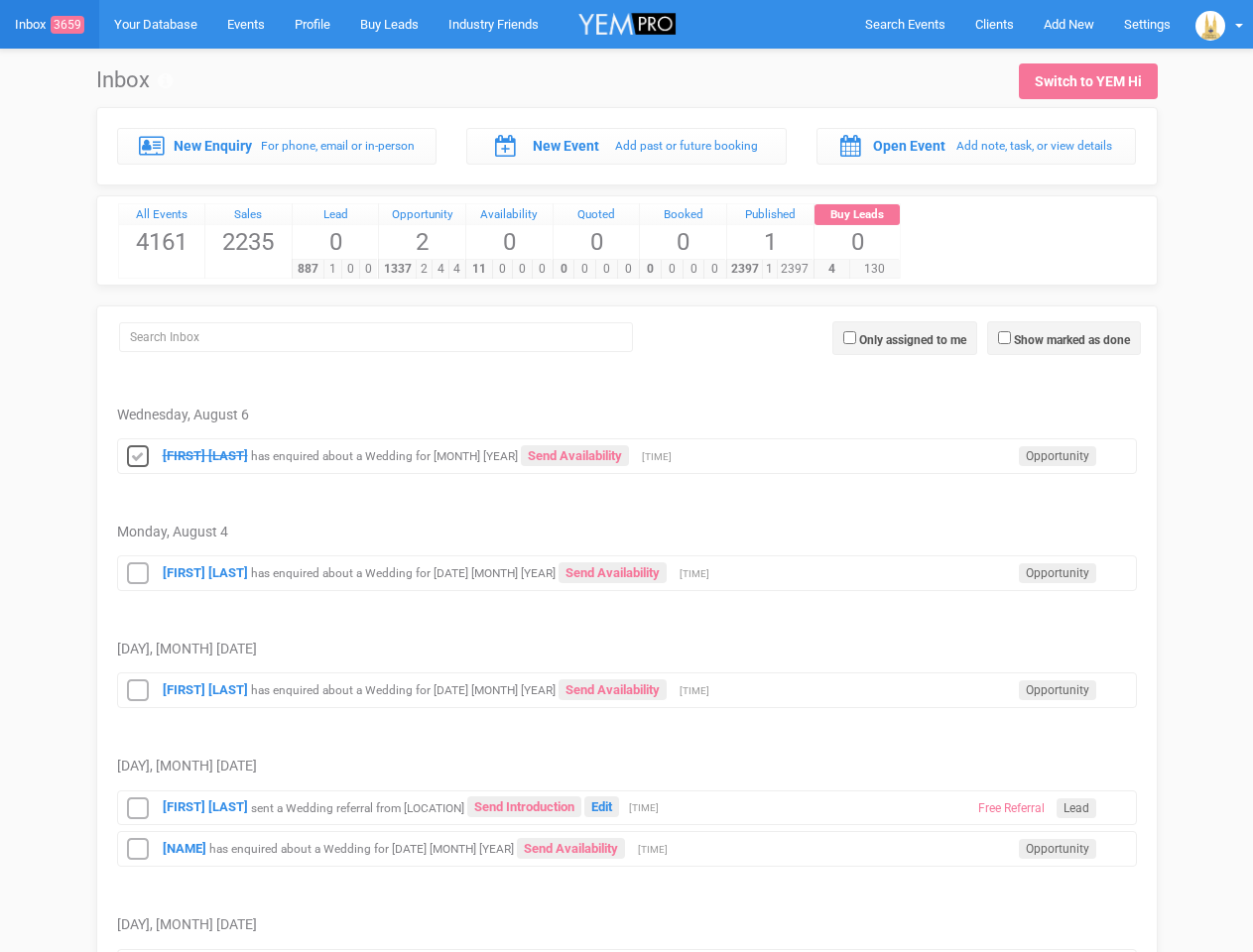 click at bounding box center (138, 574) 